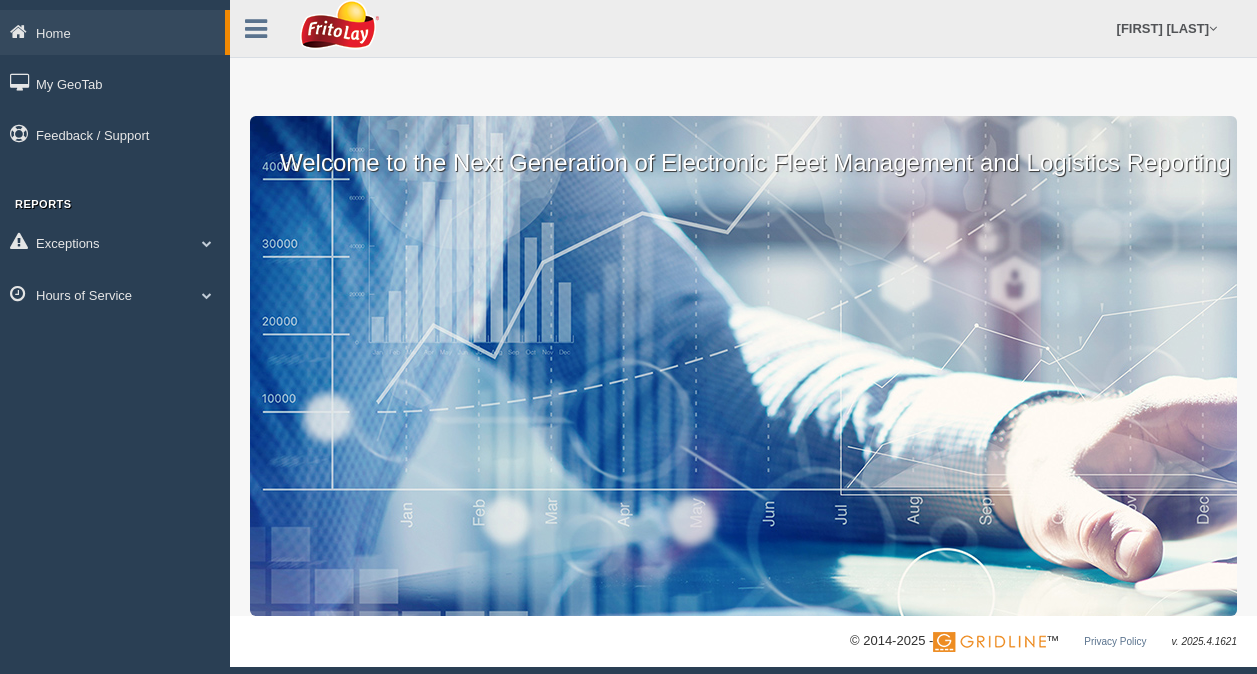 scroll, scrollTop: 0, scrollLeft: 0, axis: both 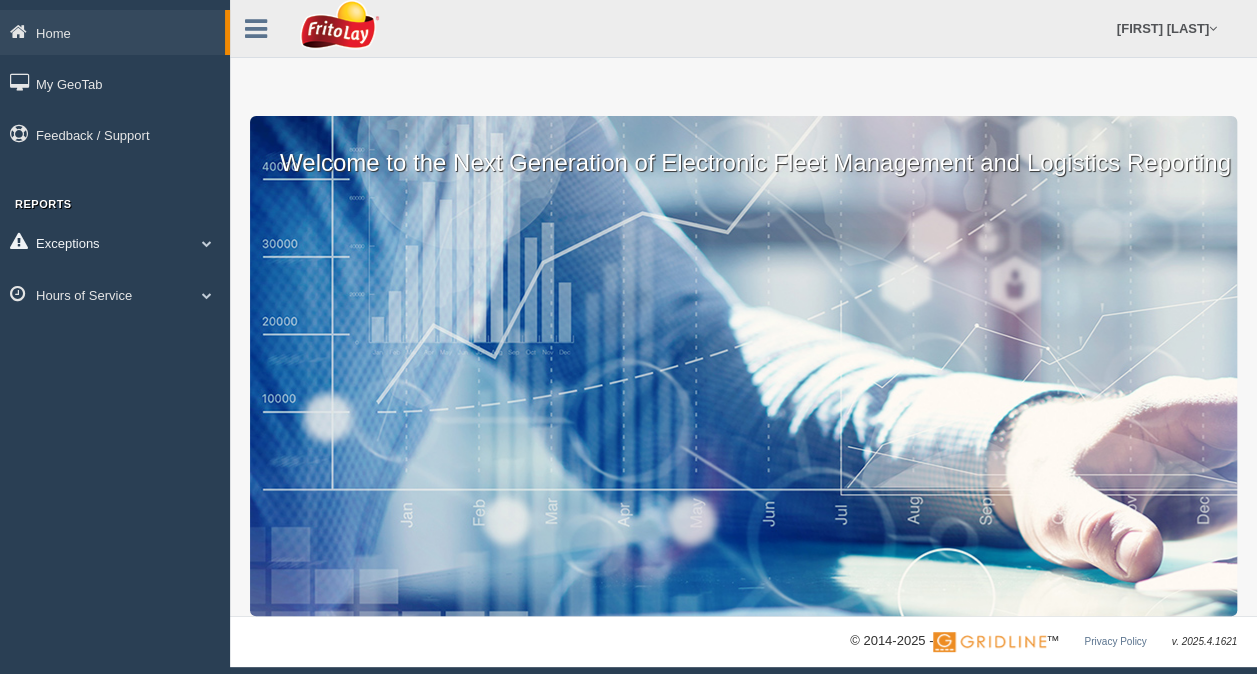 click on "Exceptions" at bounding box center (115, 242) 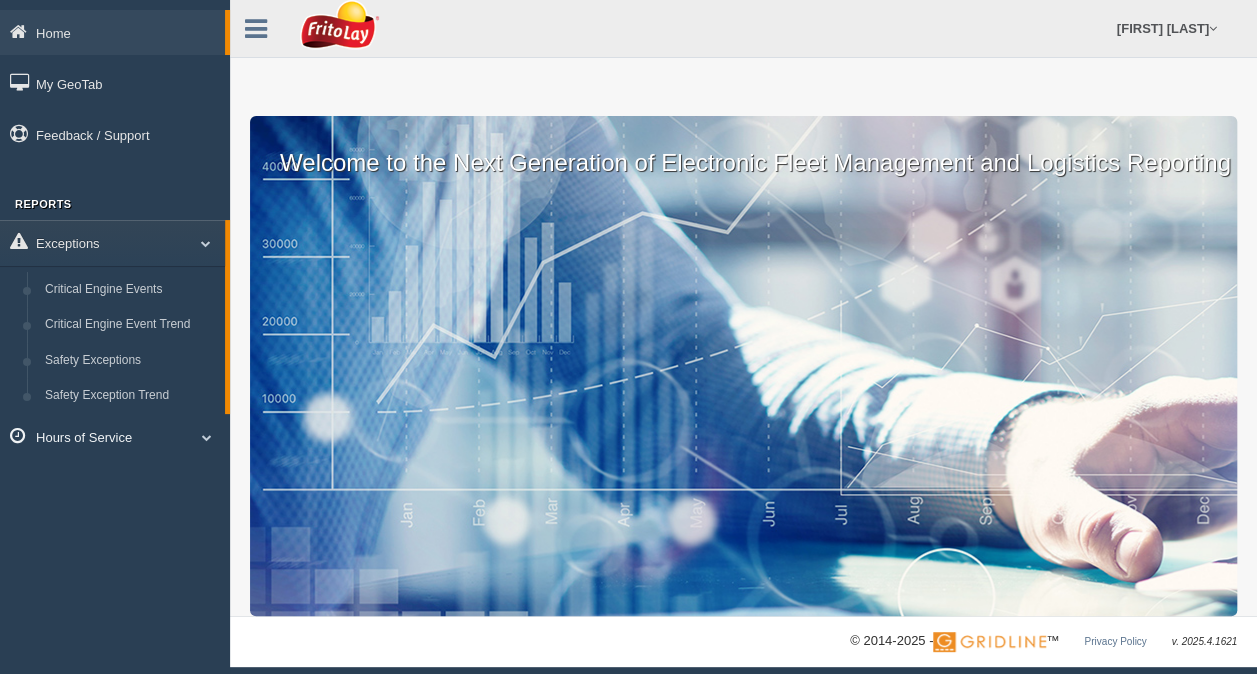 click at bounding box center (207, 437) 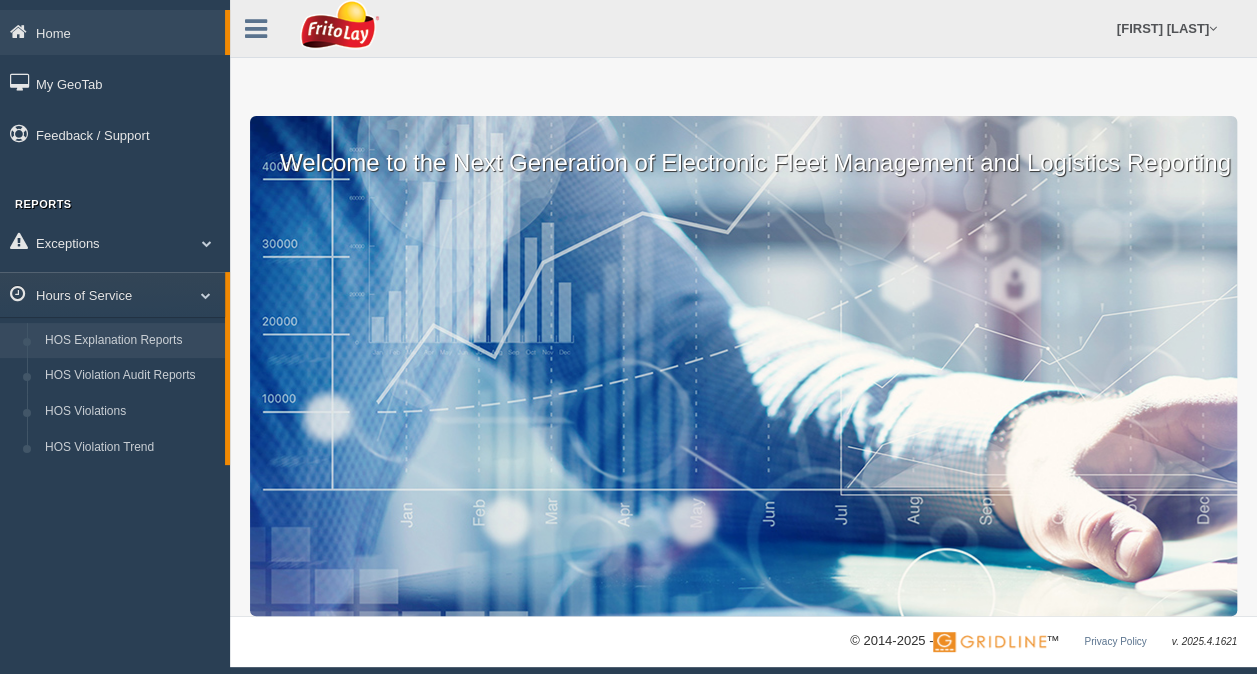 click on "HOS Explanation Reports" at bounding box center (130, 341) 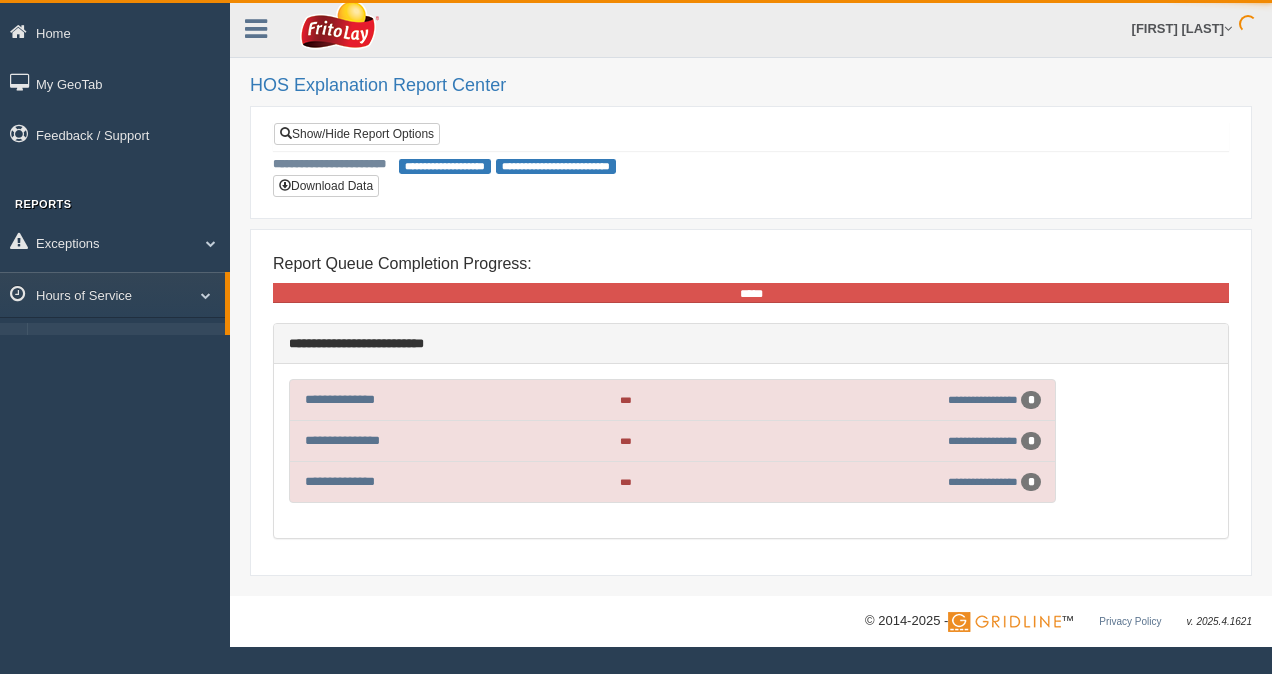 scroll, scrollTop: 0, scrollLeft: 0, axis: both 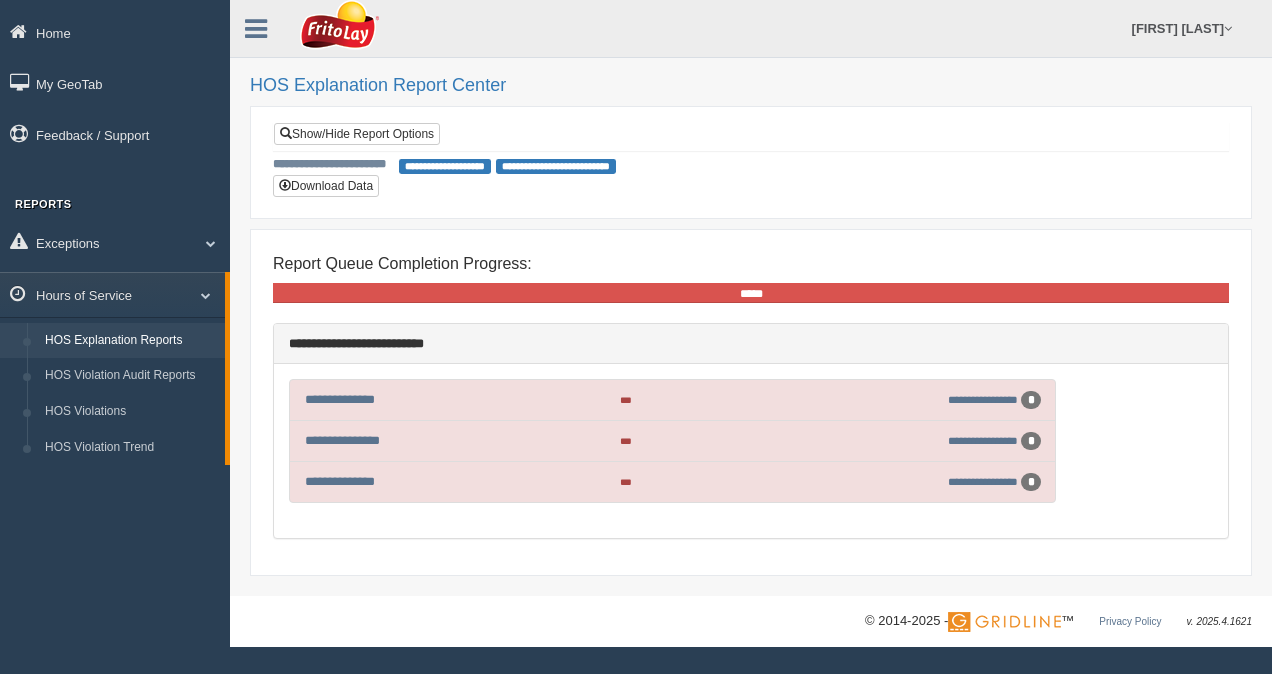 click on "**********" at bounding box center [672, 482] 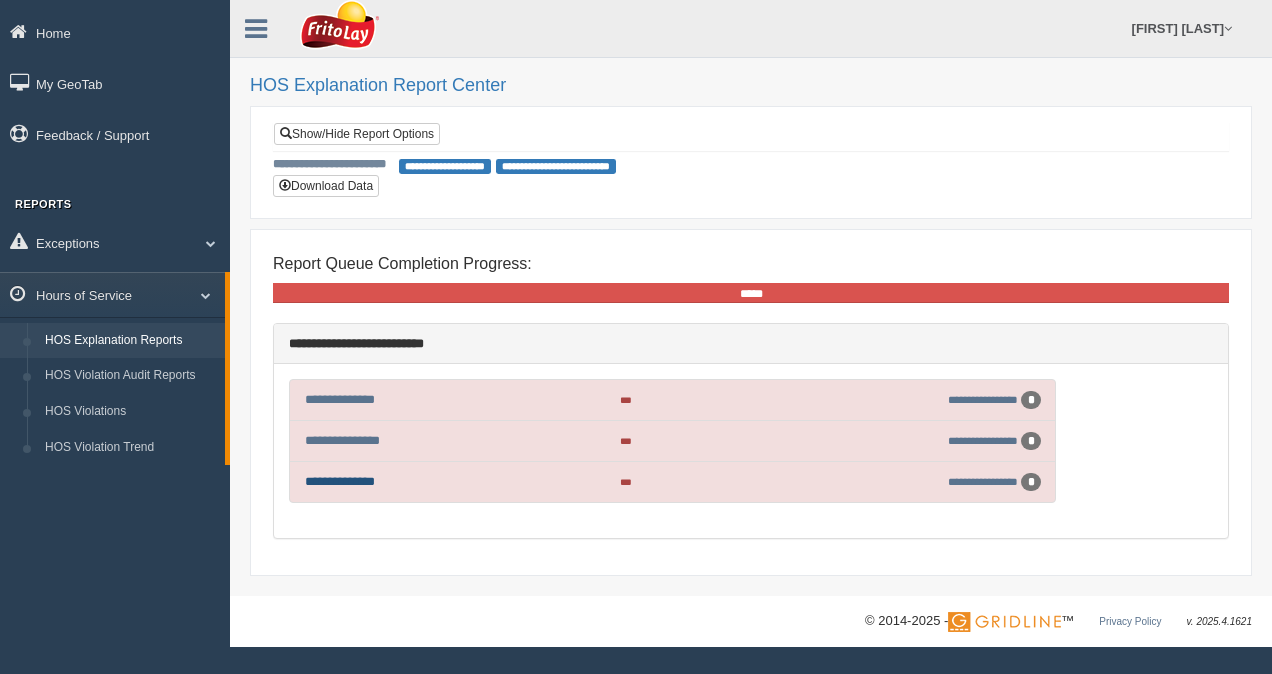 click on "**********" at bounding box center (340, 481) 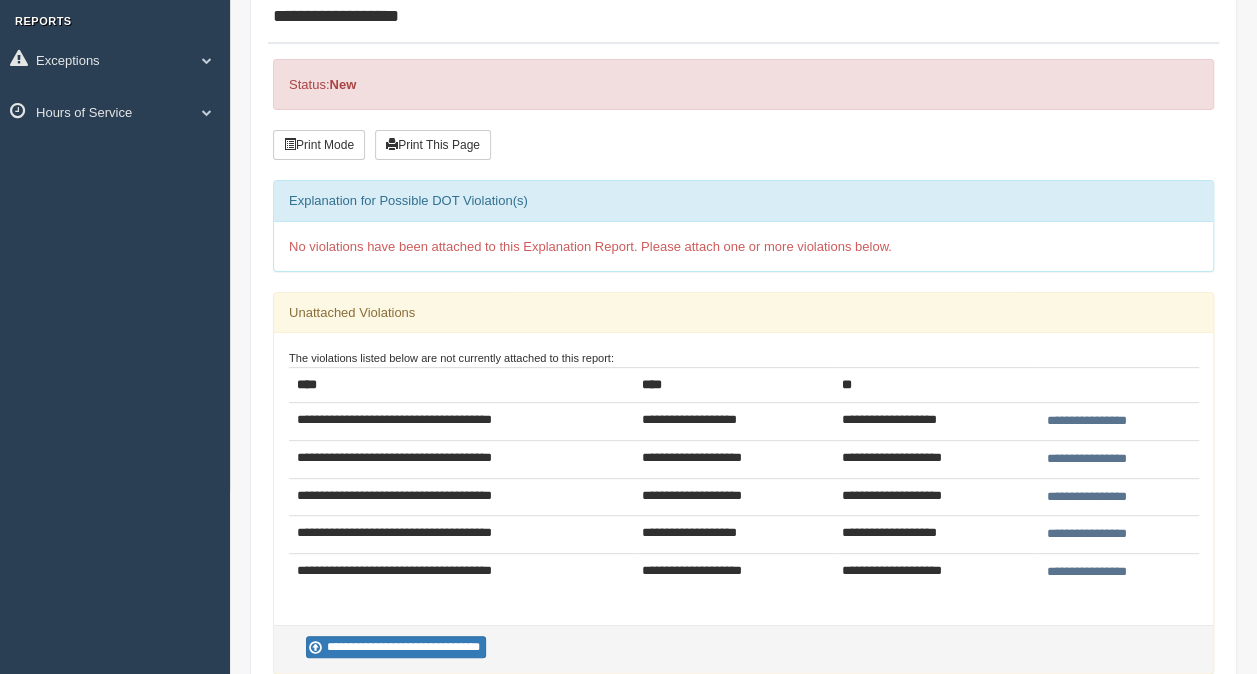 scroll, scrollTop: 186, scrollLeft: 0, axis: vertical 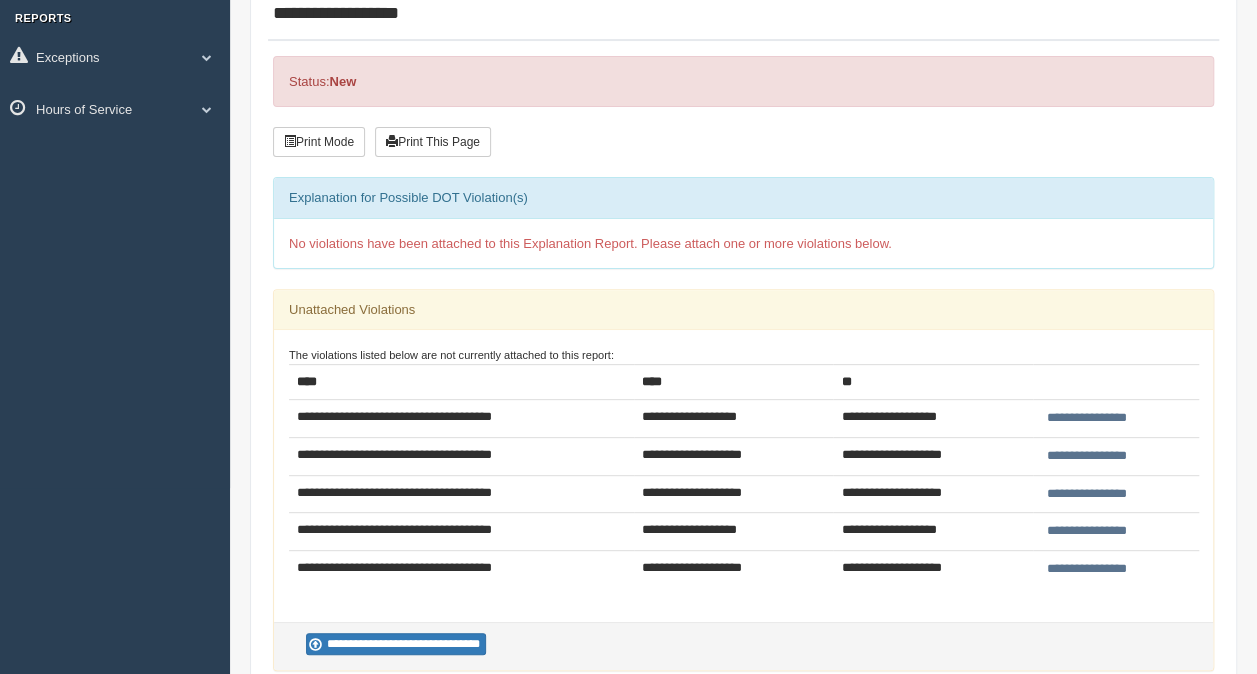 click on "**********" at bounding box center (1087, 531) 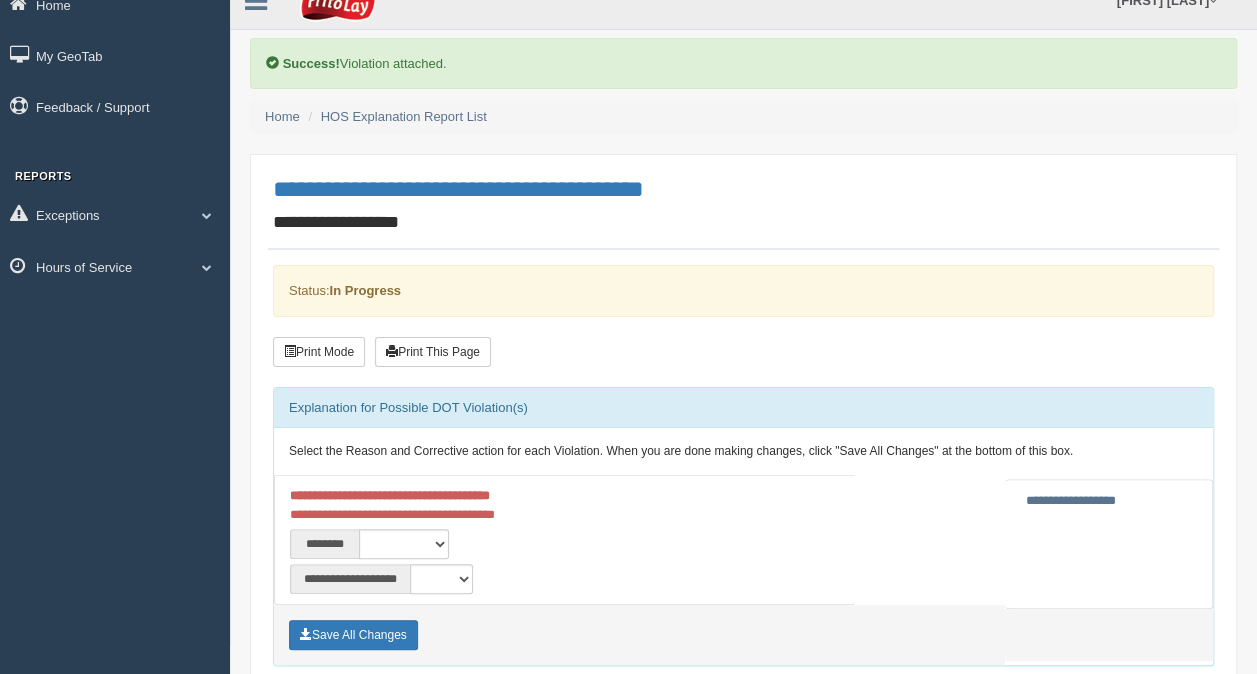 scroll, scrollTop: 39, scrollLeft: 0, axis: vertical 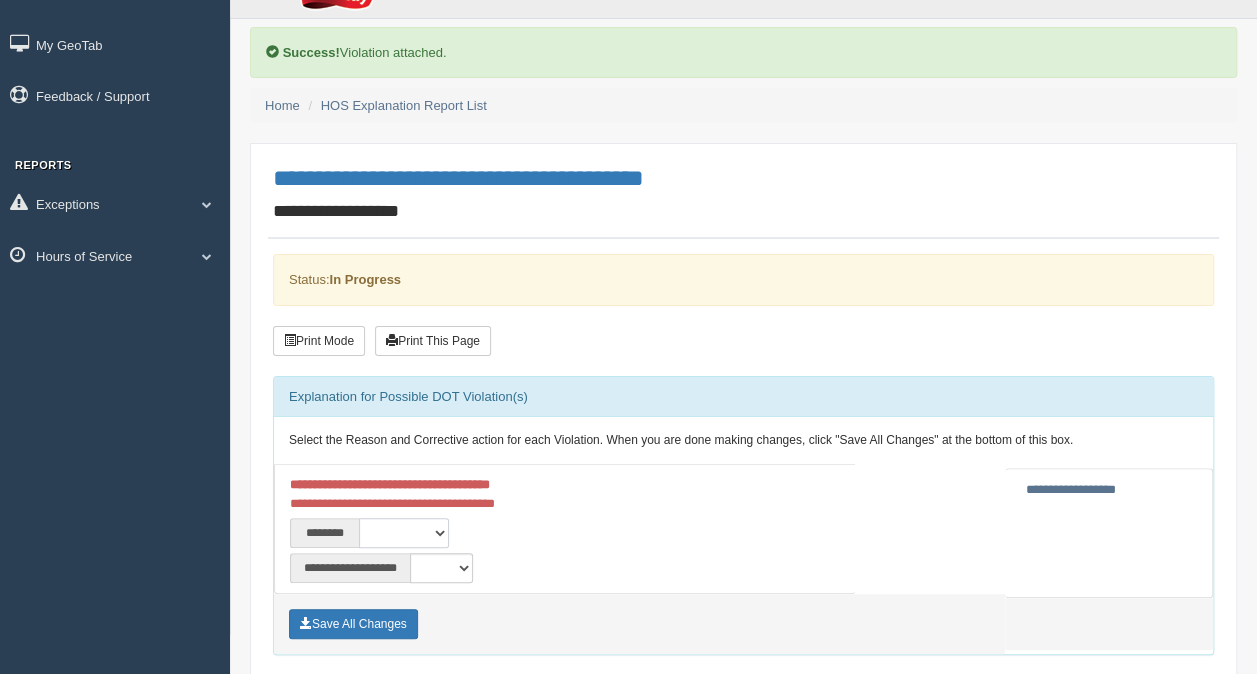 click on "**********" at bounding box center [404, 533] 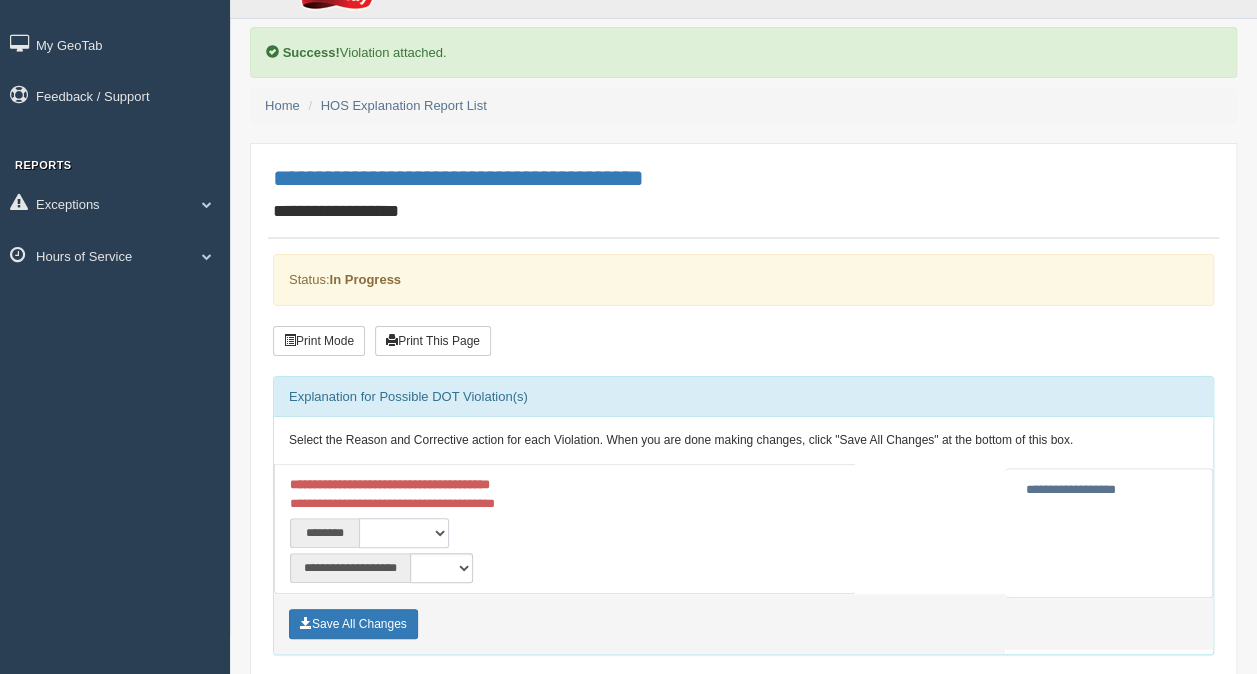 select on "****" 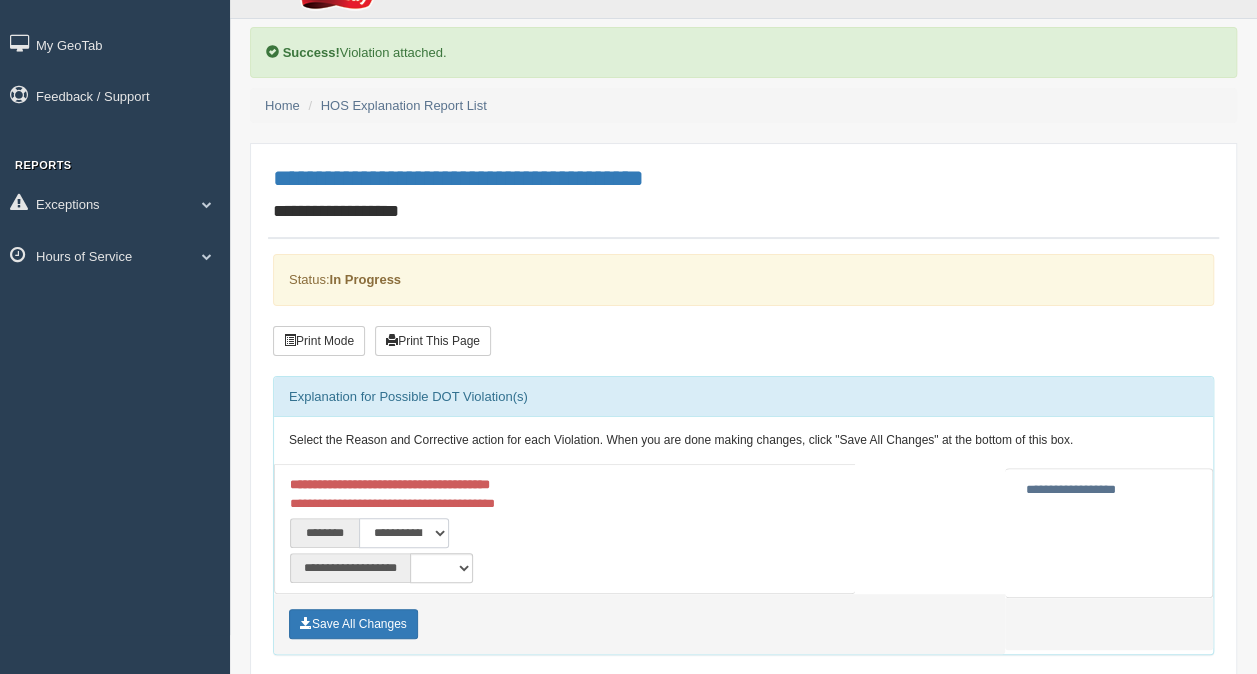 click on "**********" at bounding box center [404, 533] 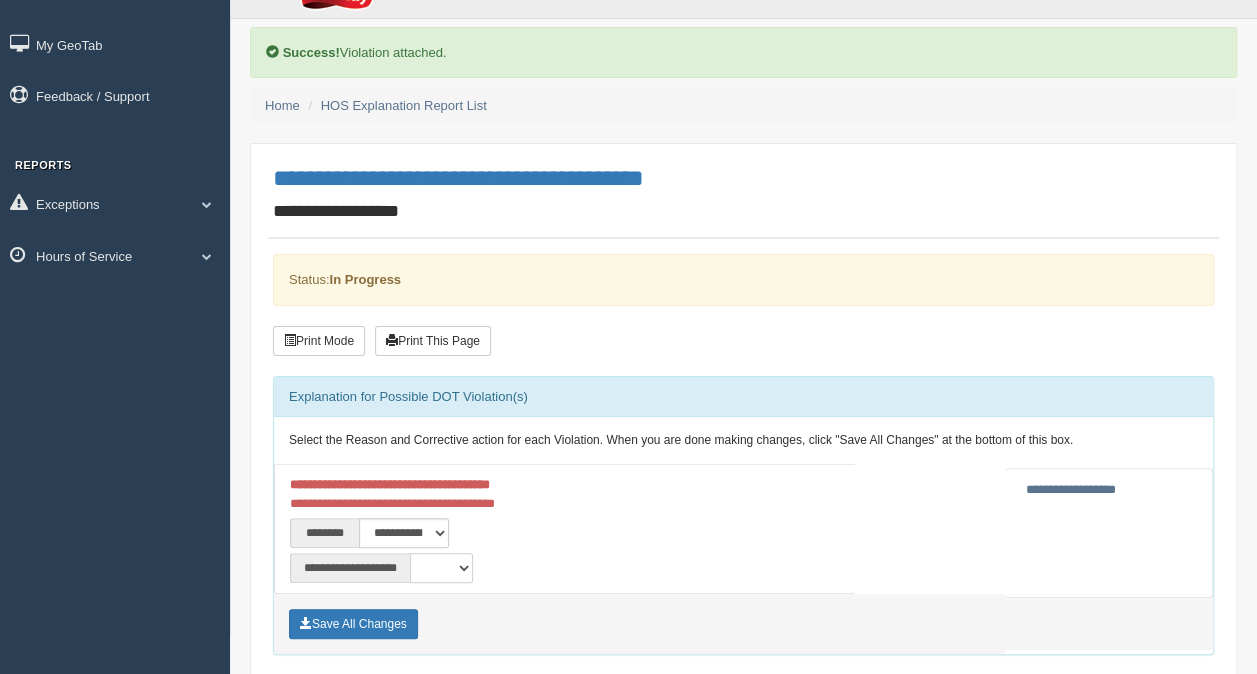 click on "**********" at bounding box center (441, 568) 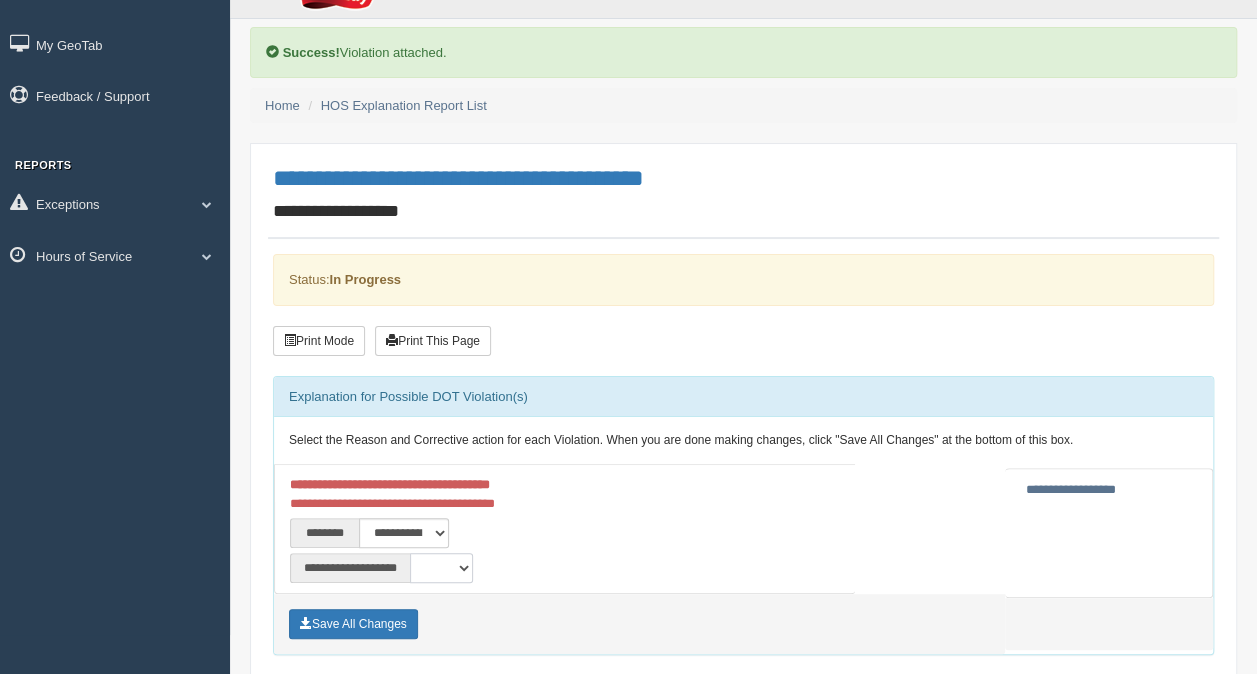 select on "**" 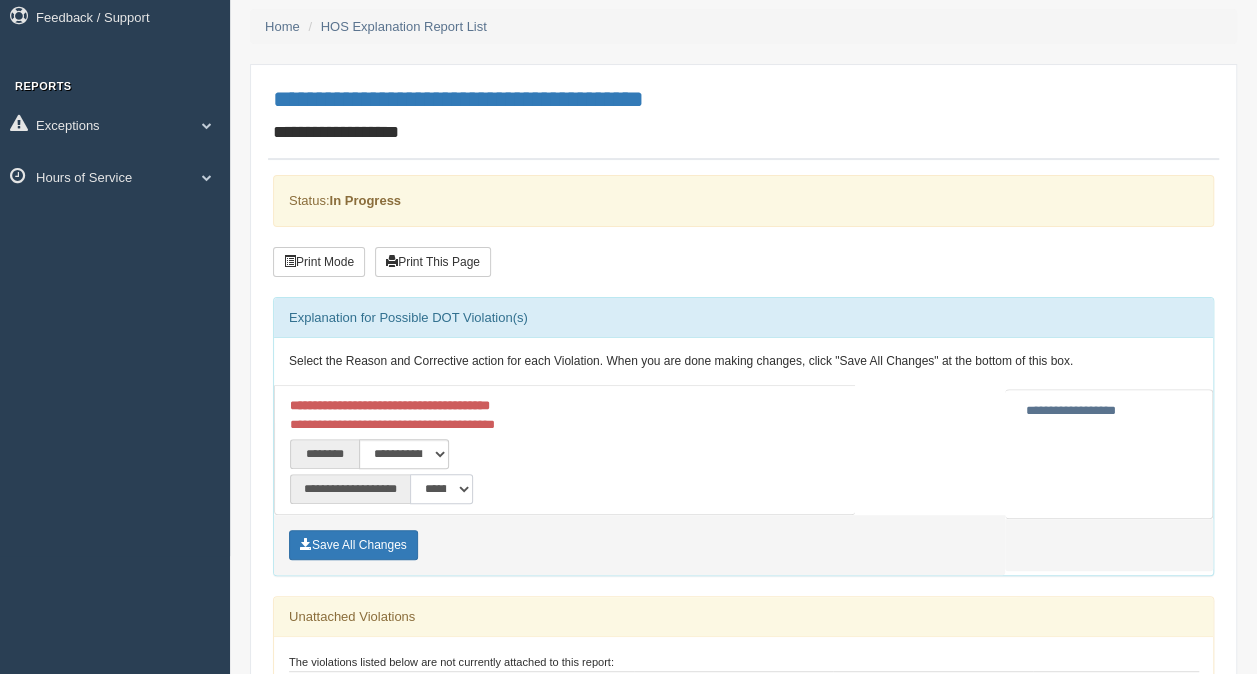 scroll, scrollTop: 120, scrollLeft: 0, axis: vertical 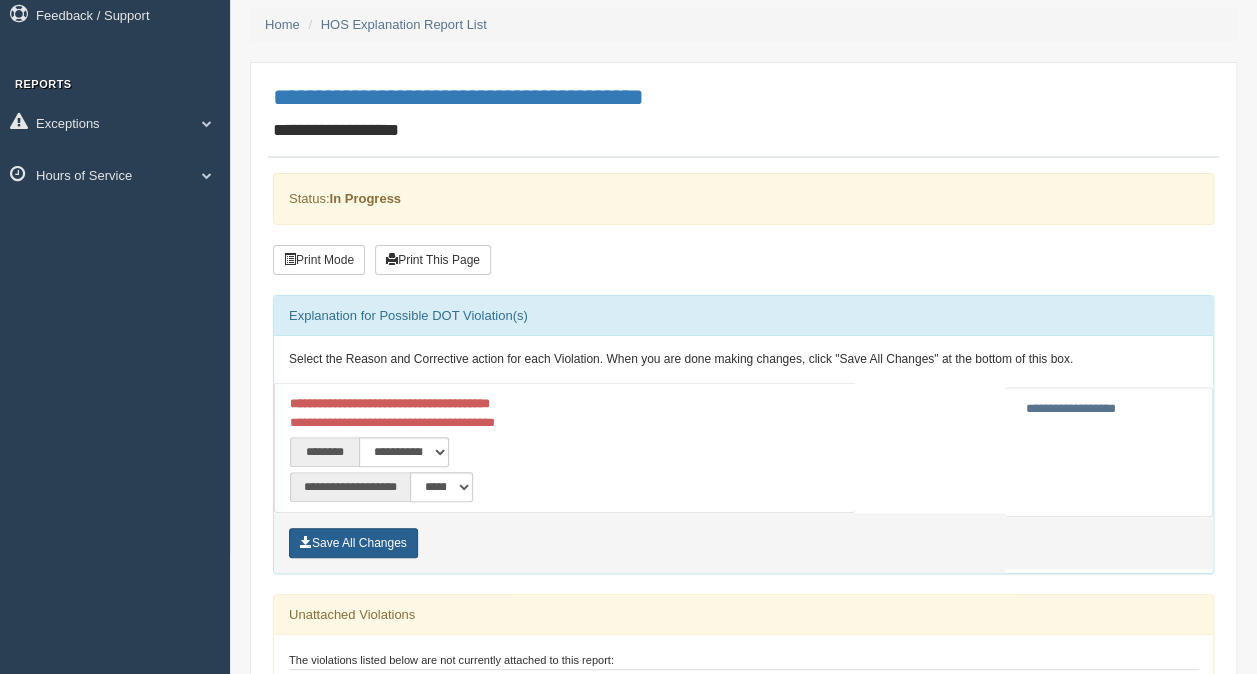 click on "Save All Changes" at bounding box center [353, 543] 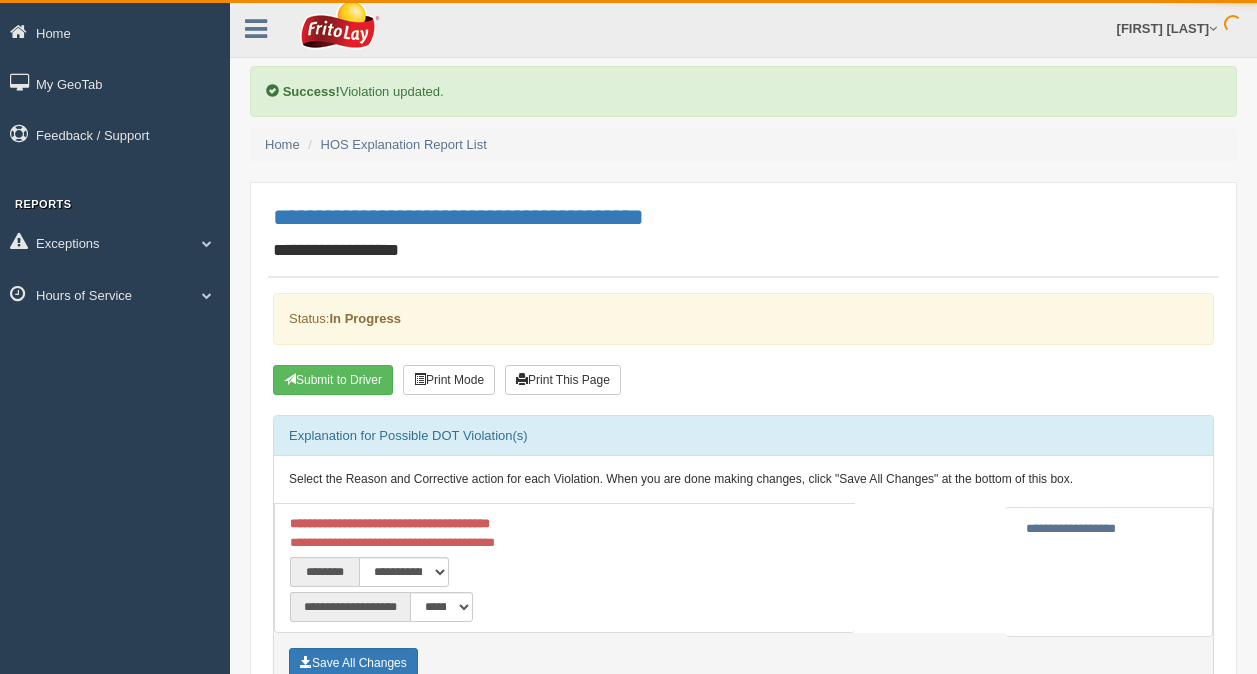 scroll, scrollTop: 0, scrollLeft: 0, axis: both 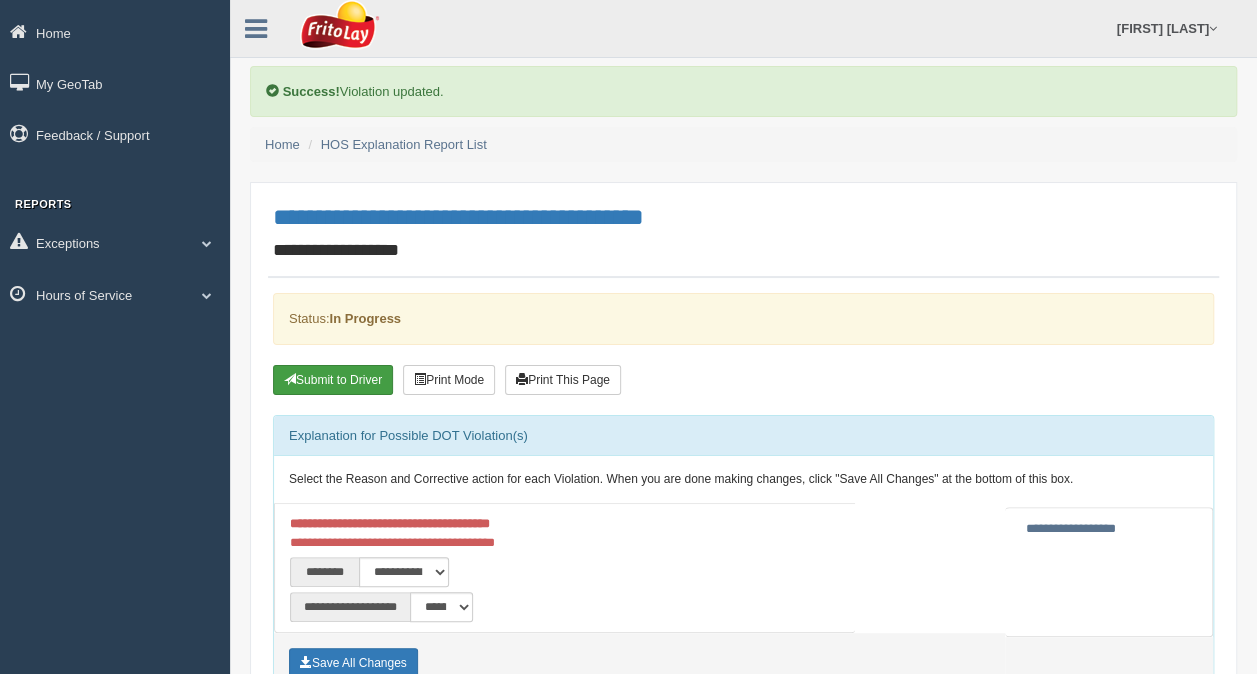 click on "Submit to Driver" at bounding box center [333, 380] 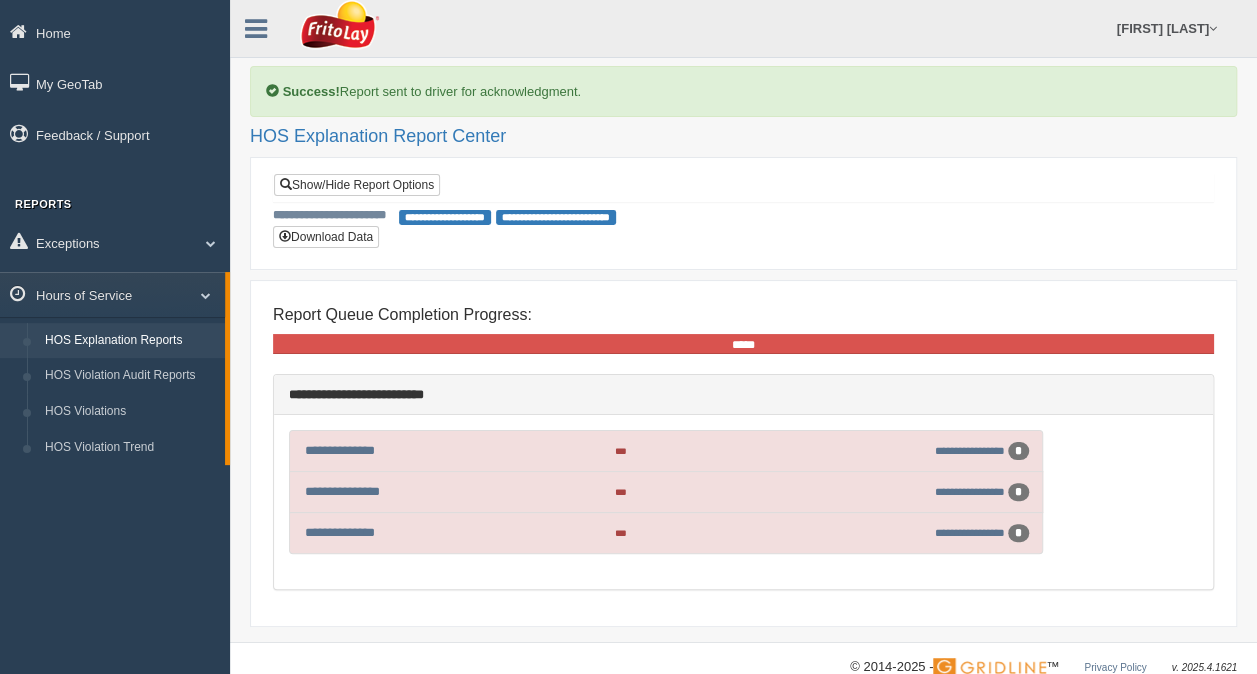 scroll, scrollTop: 30, scrollLeft: 0, axis: vertical 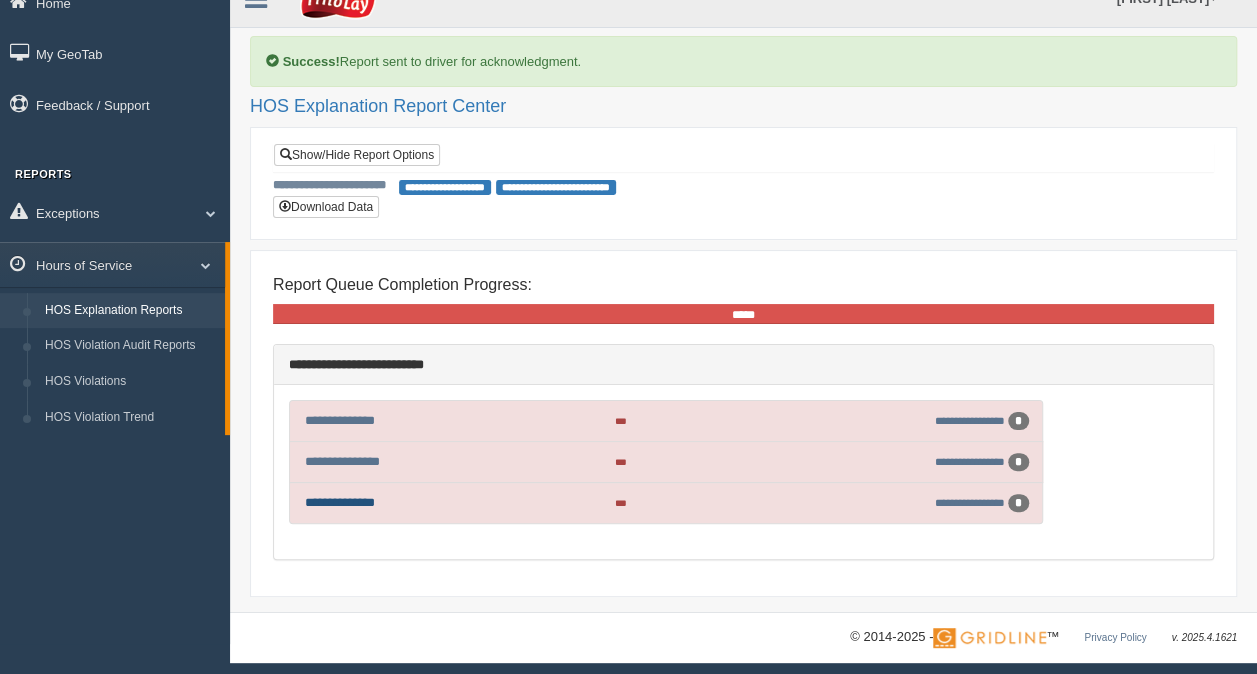 click on "**********" at bounding box center [340, 502] 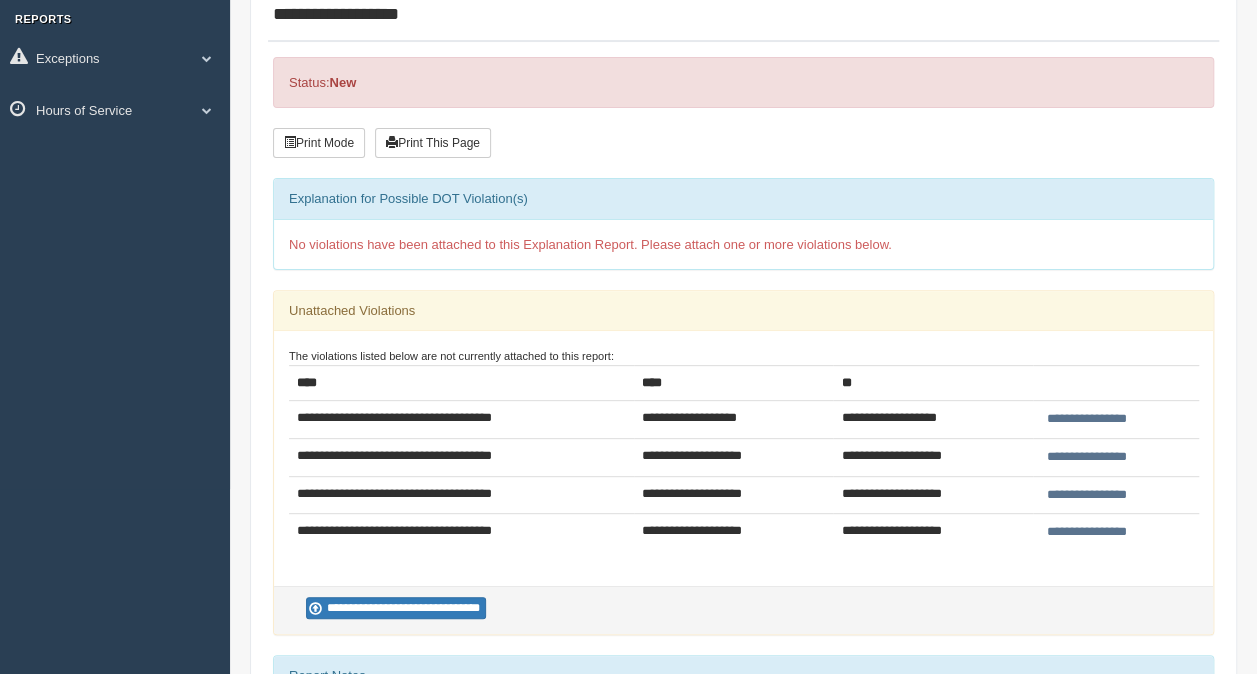 scroll, scrollTop: 194, scrollLeft: 0, axis: vertical 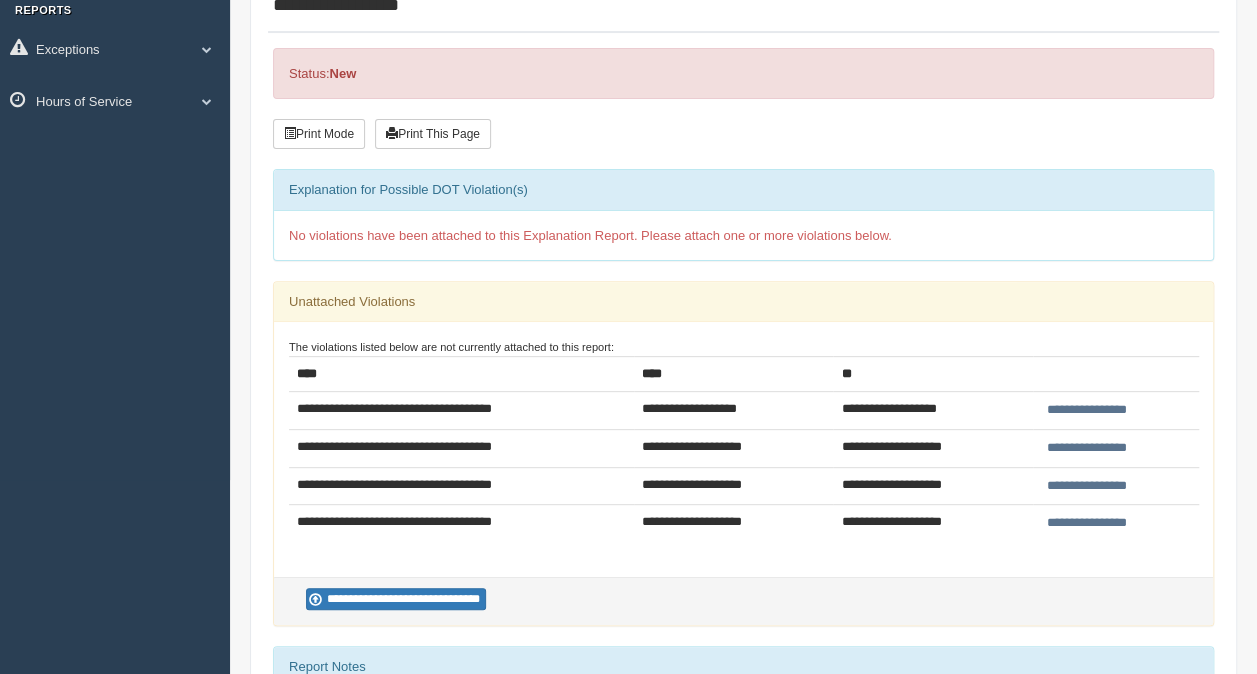 click on "**********" at bounding box center [1087, 523] 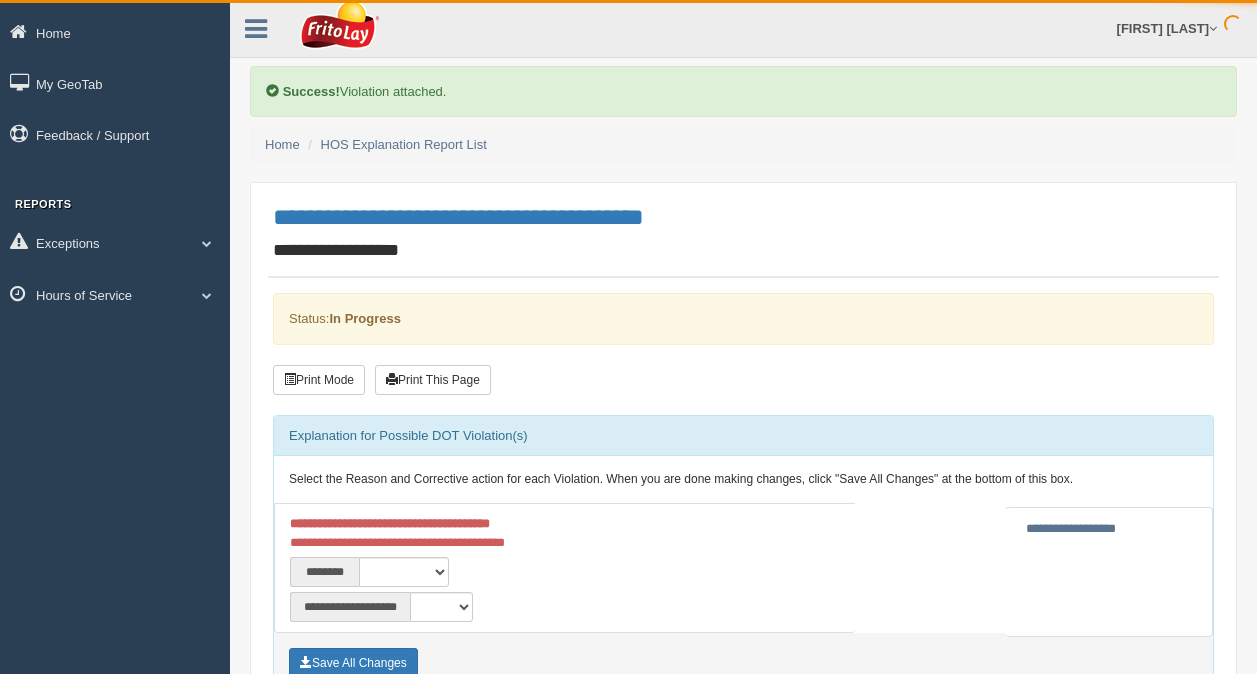 scroll, scrollTop: 0, scrollLeft: 0, axis: both 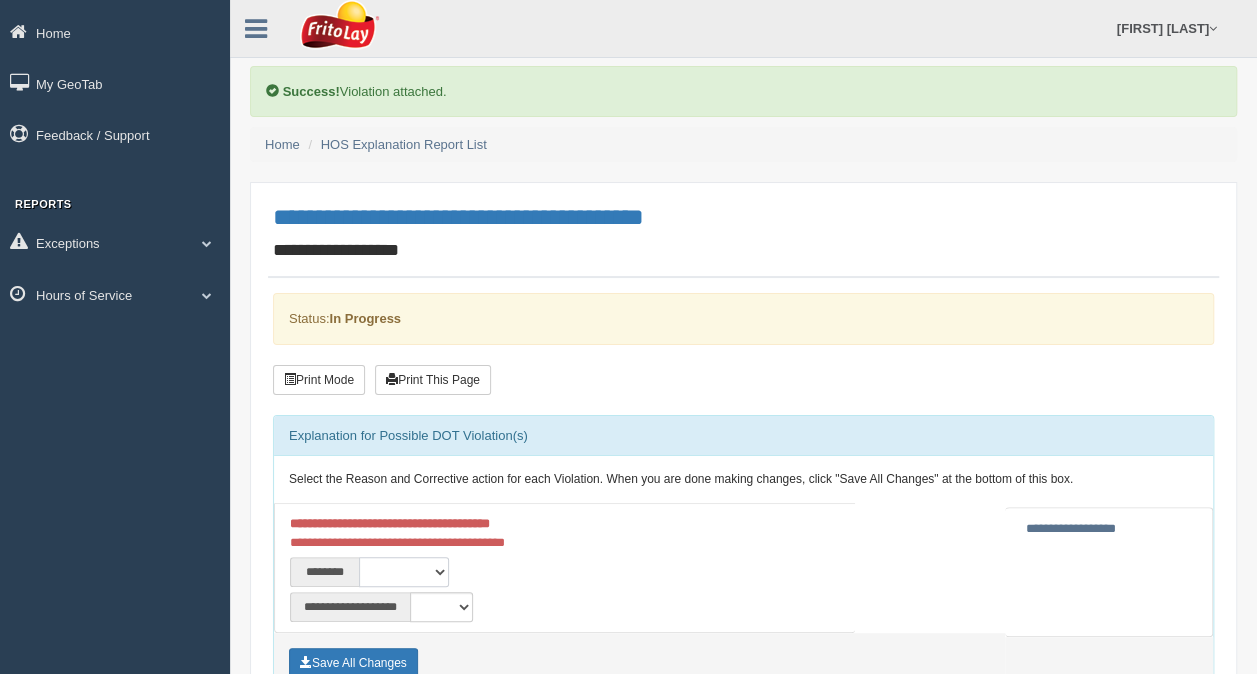click on "**********" at bounding box center [404, 572] 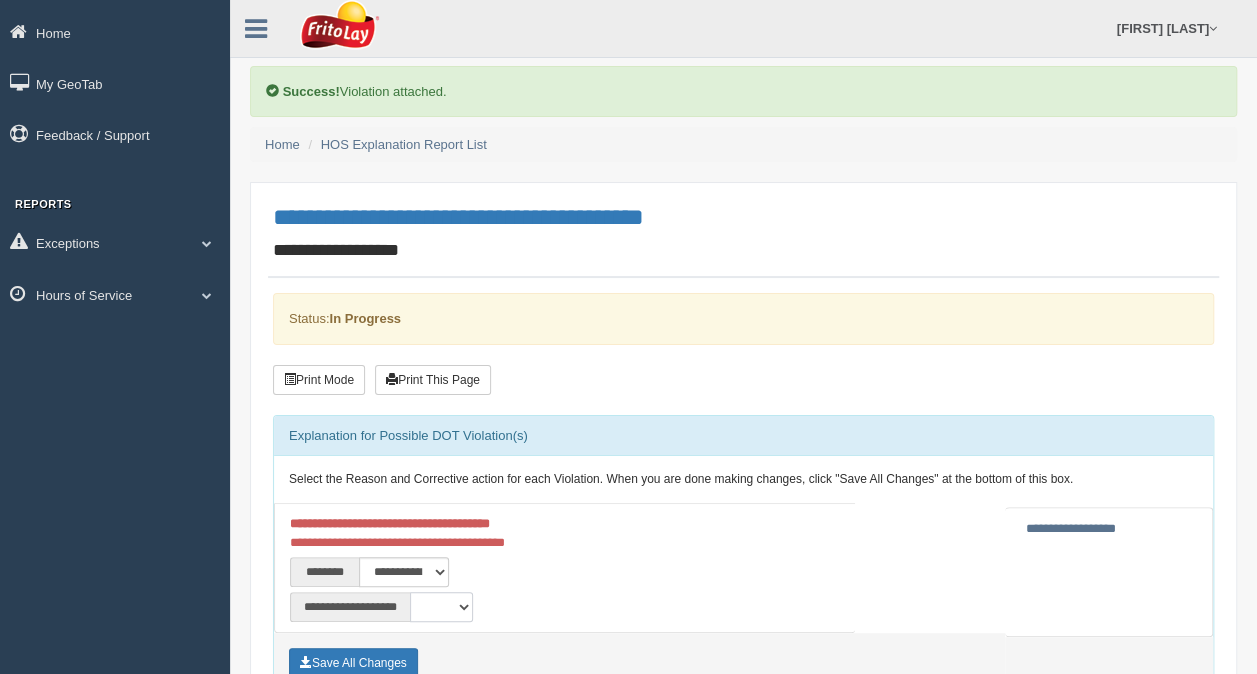 click on "**********" at bounding box center [441, 607] 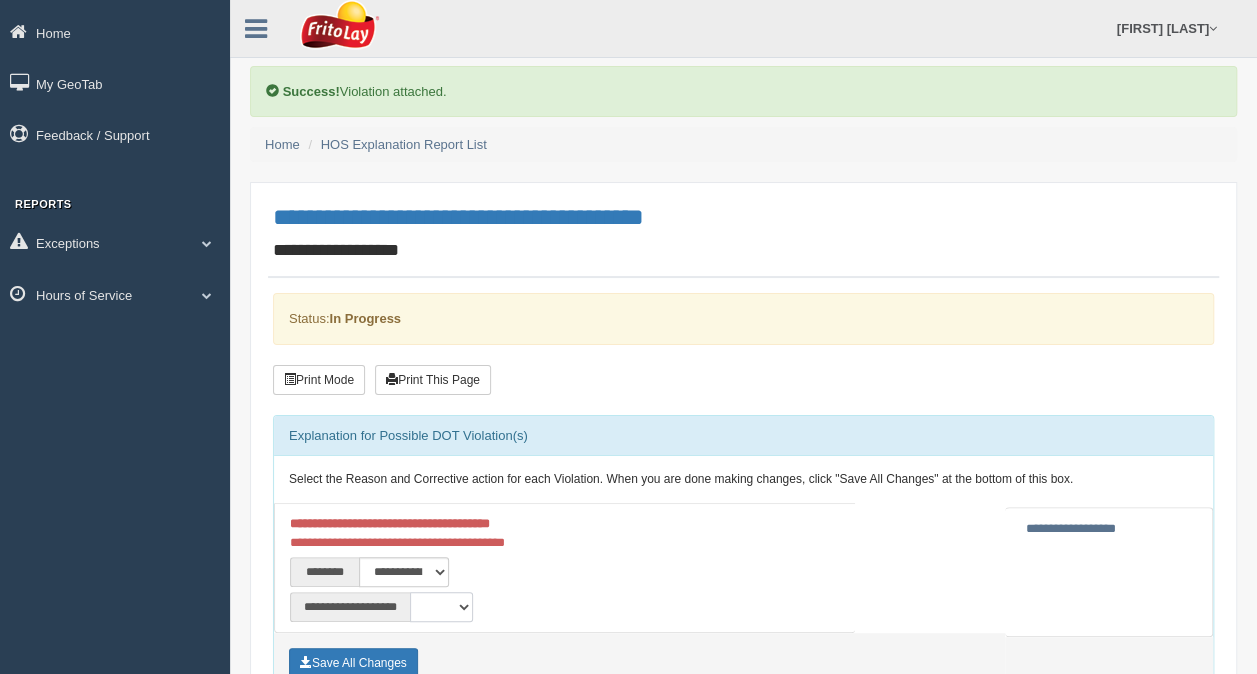 select on "**" 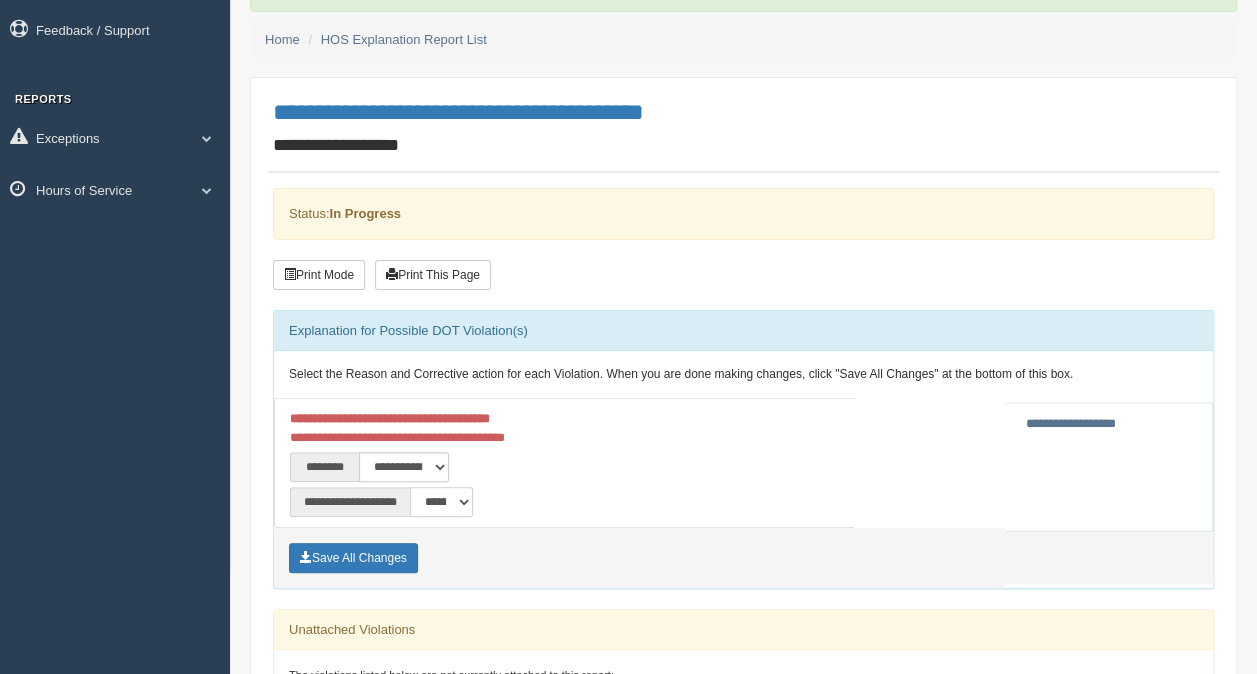 scroll, scrollTop: 111, scrollLeft: 0, axis: vertical 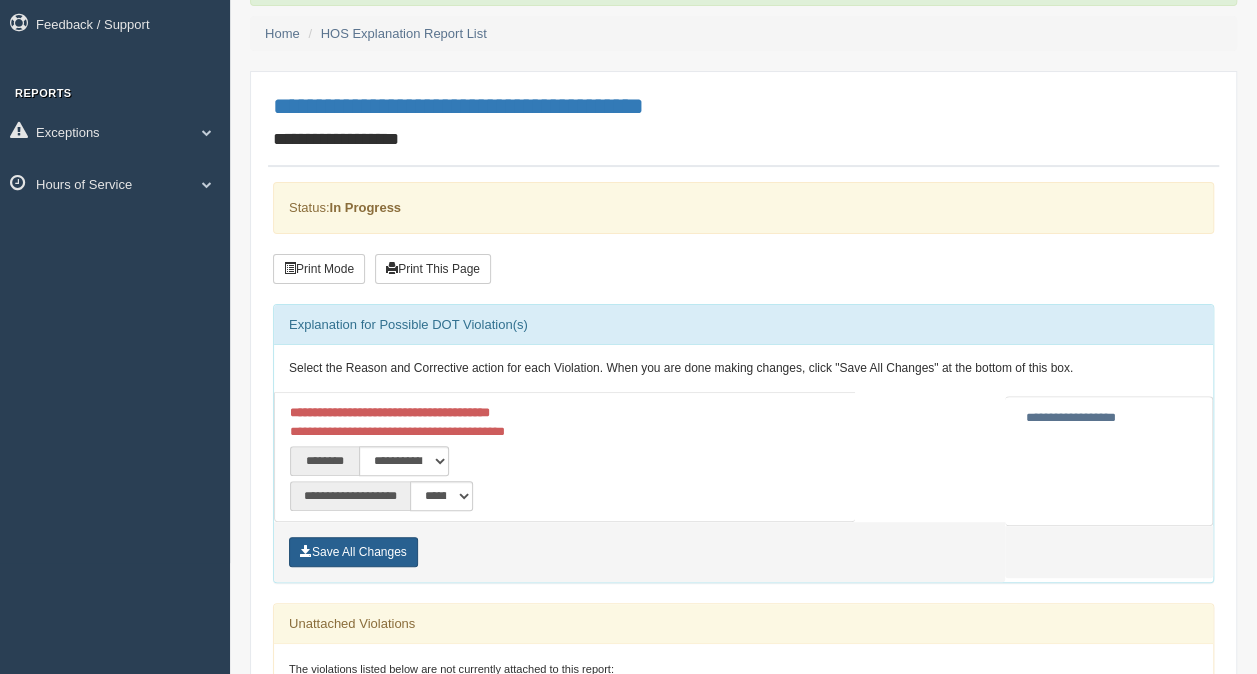 click on "Save All Changes" at bounding box center [353, 552] 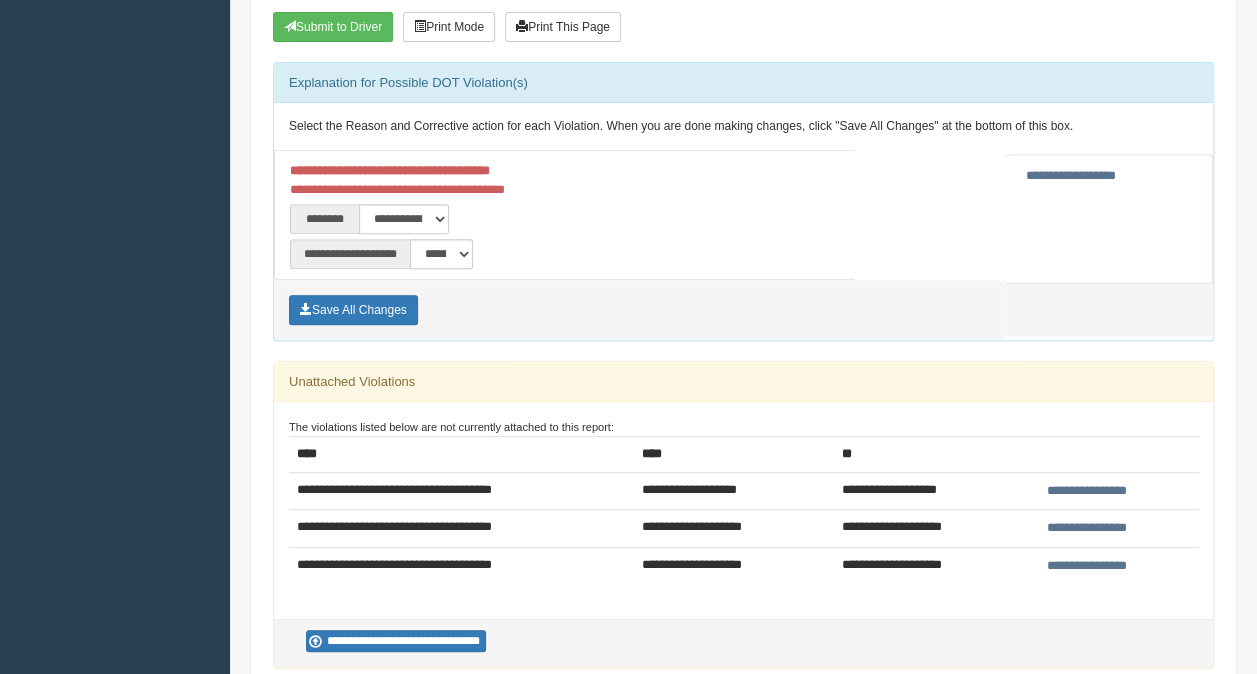 scroll, scrollTop: 361, scrollLeft: 0, axis: vertical 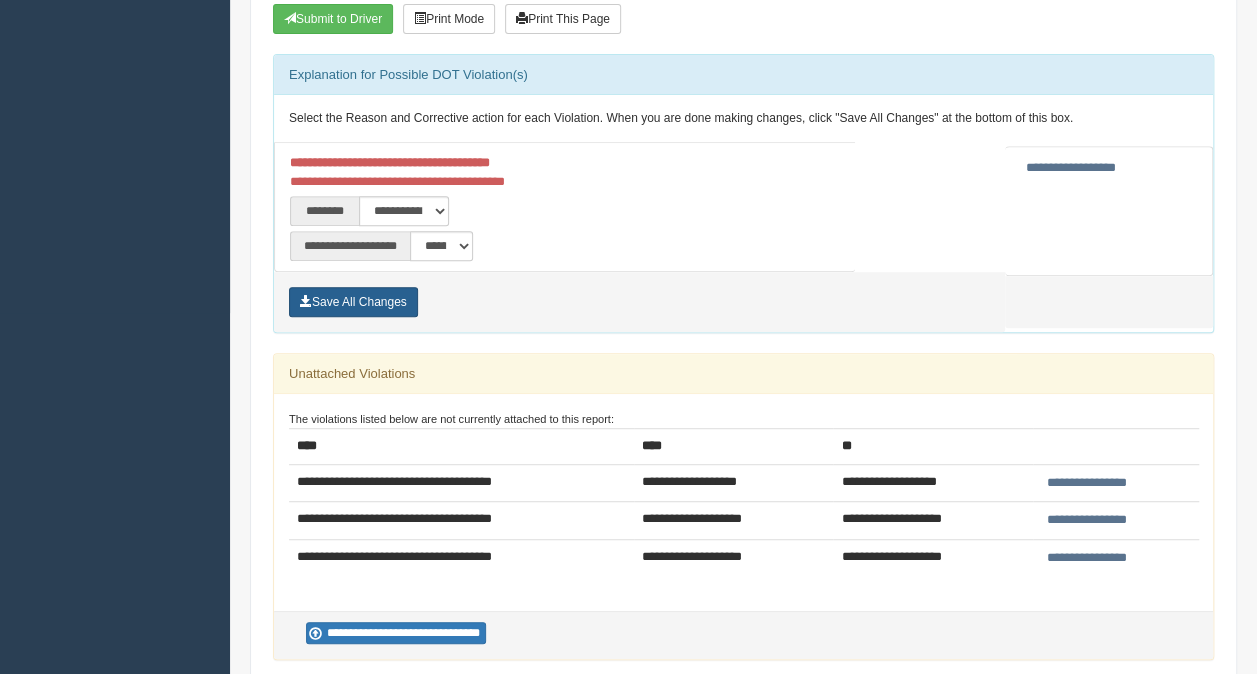 click on "Save All Changes" at bounding box center (353, 302) 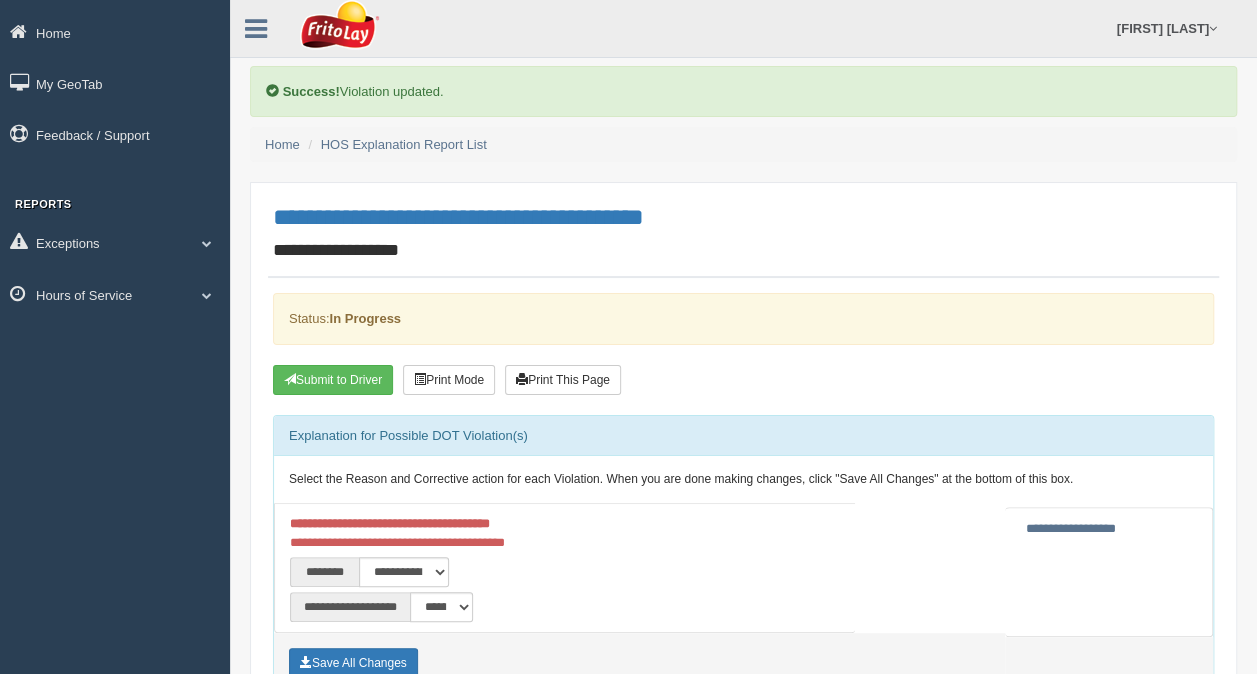 scroll, scrollTop: 30, scrollLeft: 0, axis: vertical 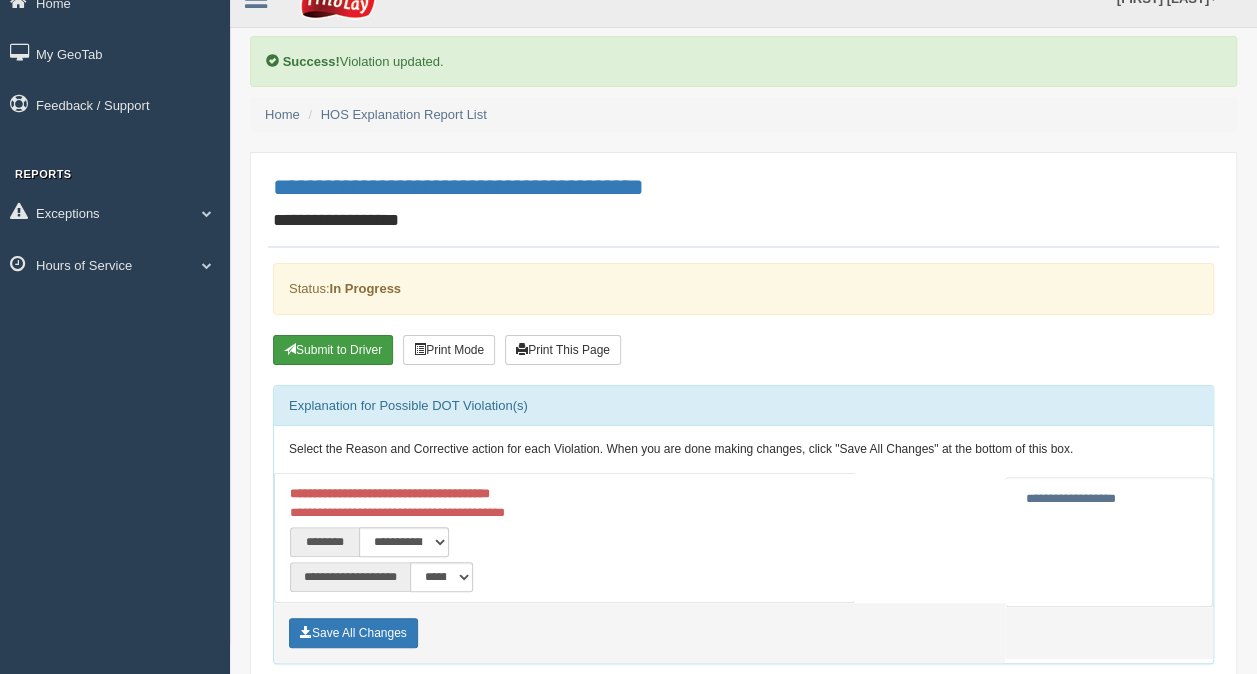 click on "Submit to Driver" at bounding box center (333, 350) 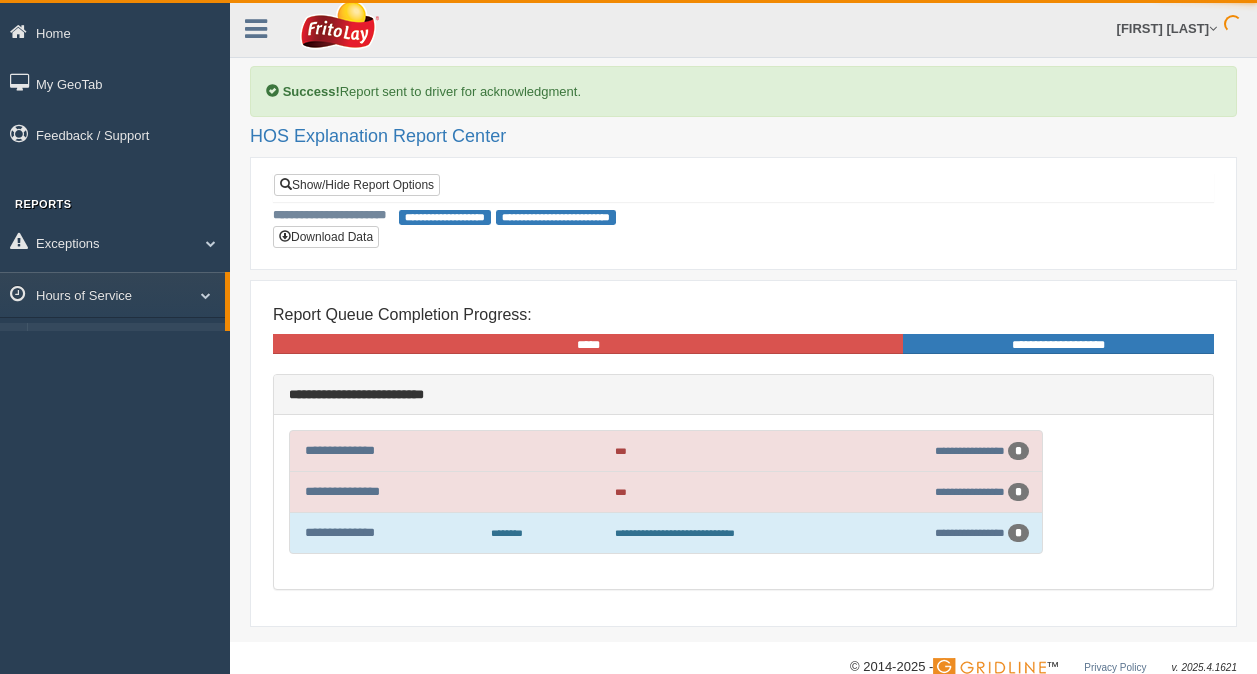 scroll, scrollTop: 0, scrollLeft: 0, axis: both 